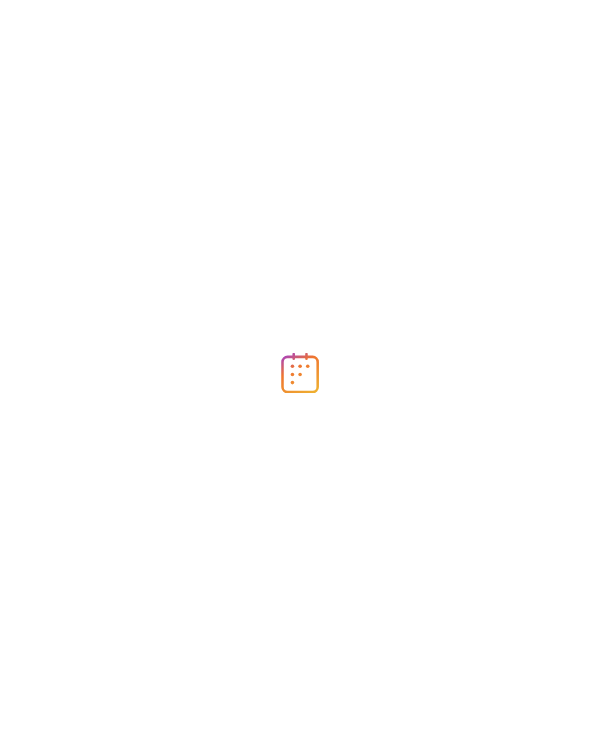 scroll, scrollTop: 0, scrollLeft: 0, axis: both 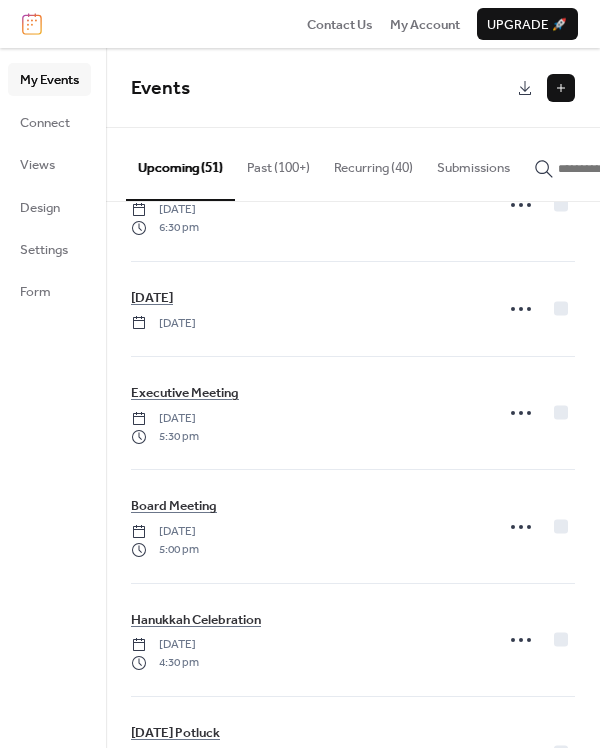 click on "Recurring  (40)" at bounding box center [373, 163] 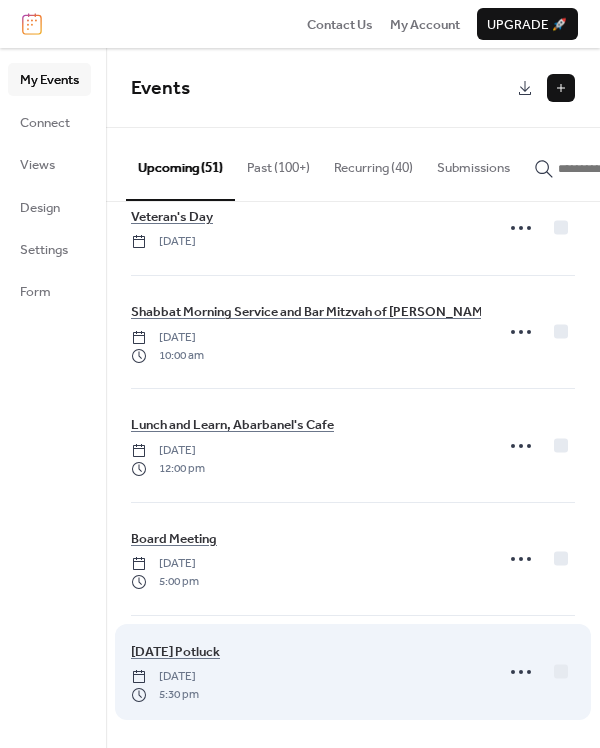 scroll, scrollTop: 3544, scrollLeft: 0, axis: vertical 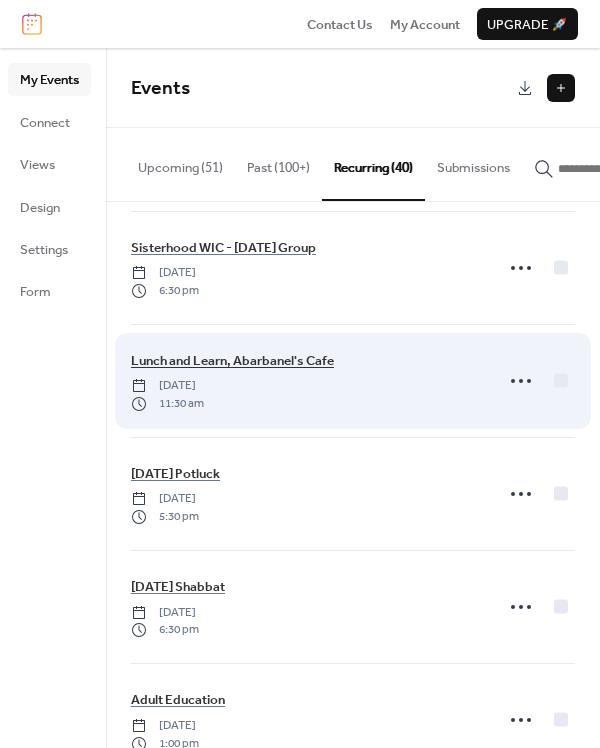 click on "Lunch and Learn, Abarbanel's Cafe" at bounding box center [232, 361] 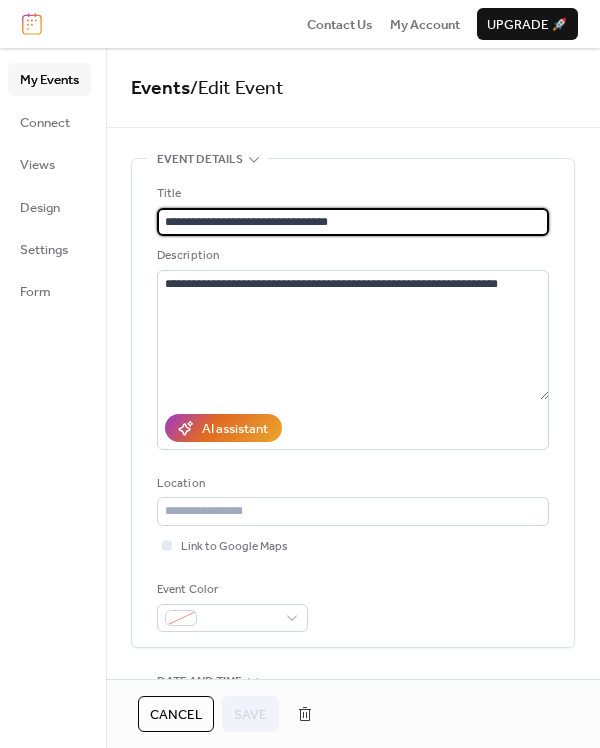 type on "**********" 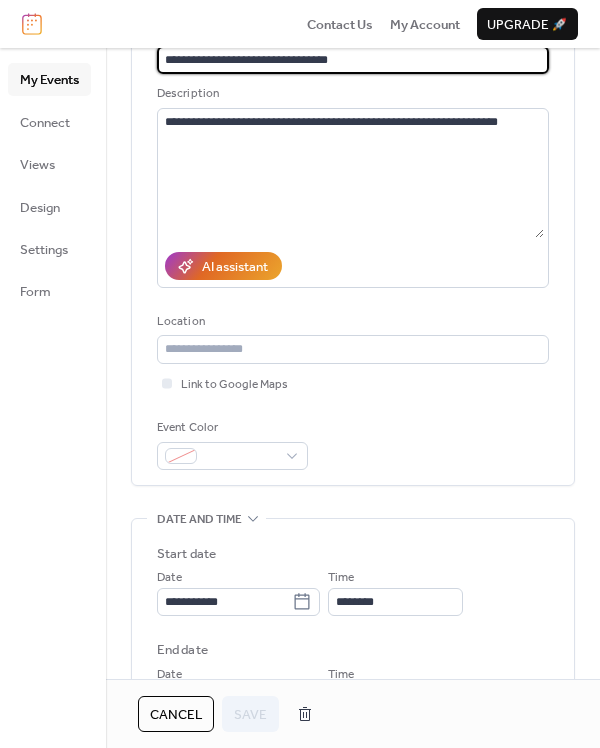 scroll, scrollTop: 0, scrollLeft: 0, axis: both 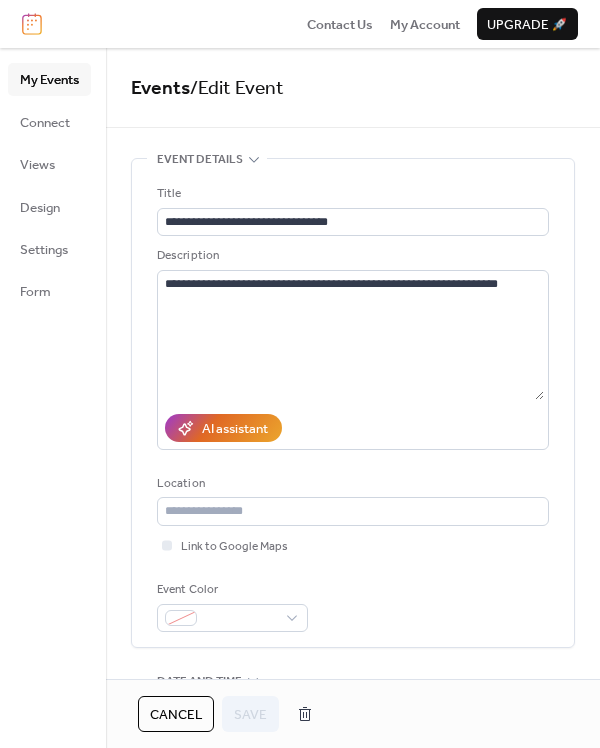 click on "Cancel" at bounding box center (176, 715) 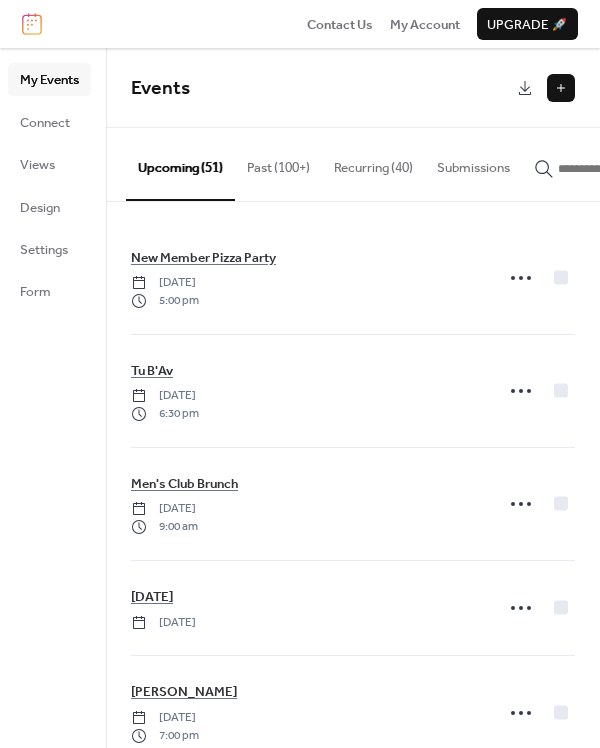 click on "Recurring  (40)" at bounding box center (373, 163) 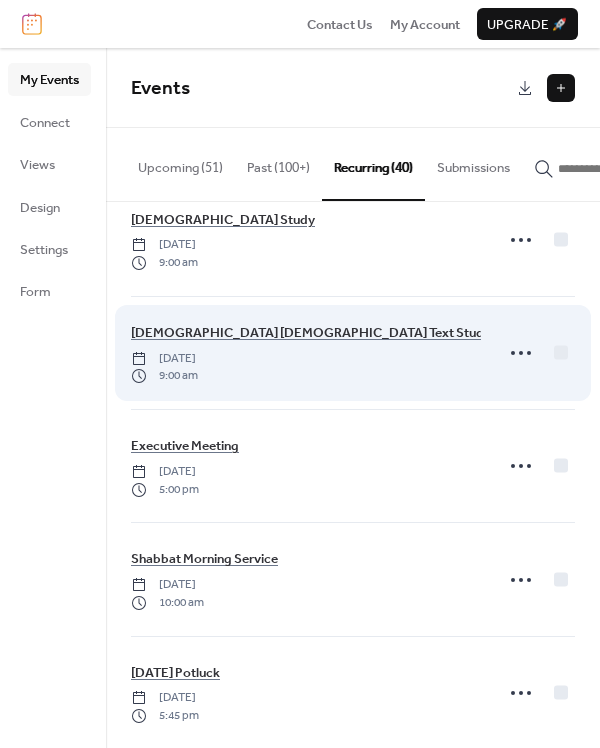 scroll, scrollTop: 287, scrollLeft: 0, axis: vertical 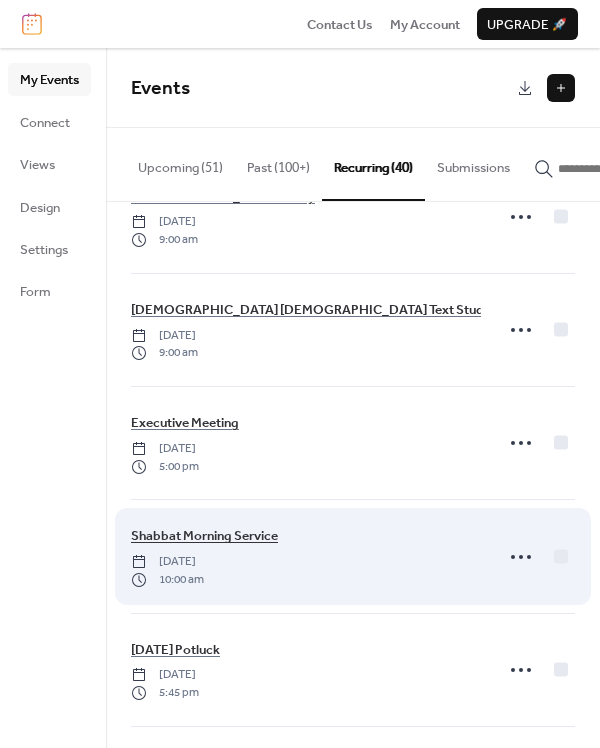 click on "Shabbat Morning Service" at bounding box center (204, 536) 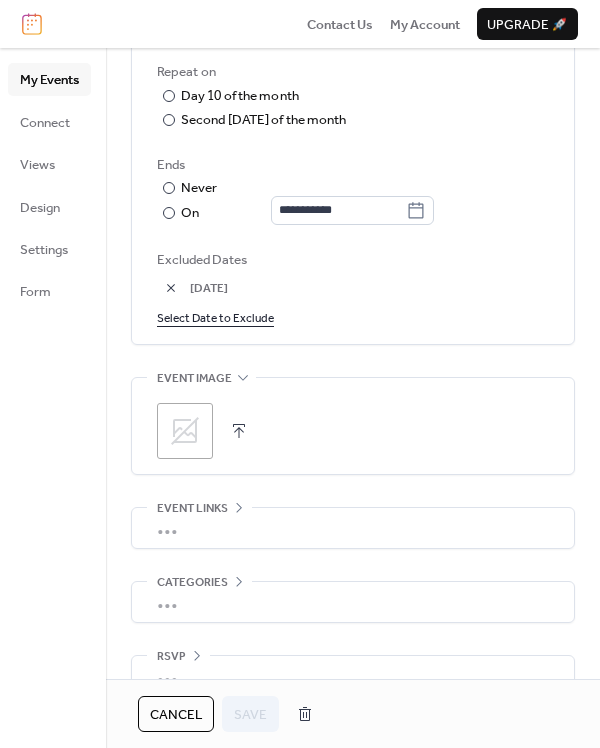 scroll, scrollTop: 1137, scrollLeft: 0, axis: vertical 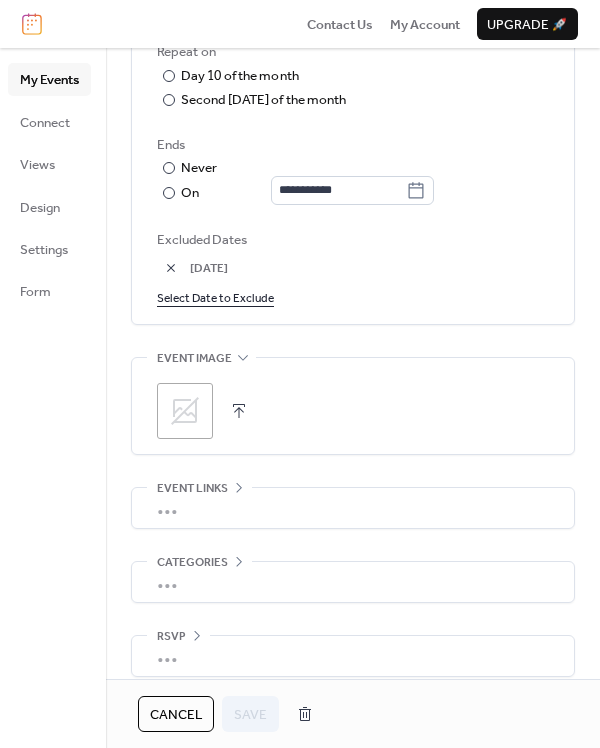click on "Cancel" at bounding box center (176, 715) 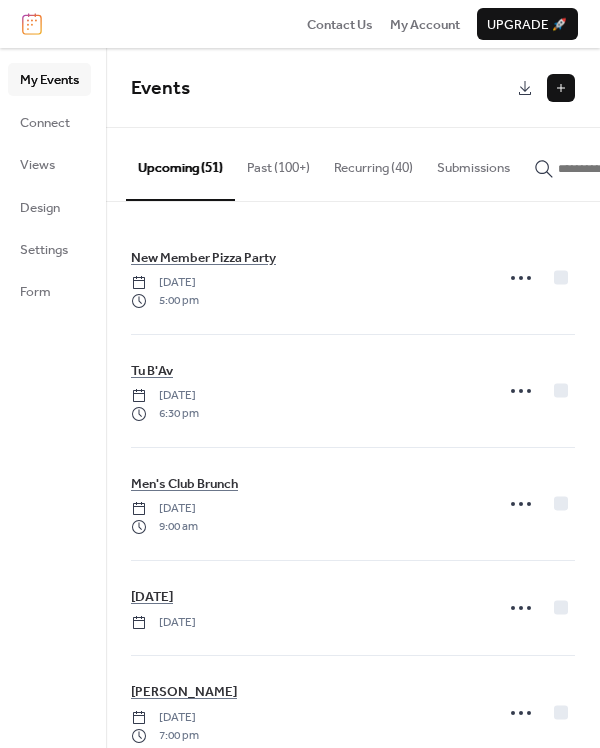 click on "Recurring  (40)" at bounding box center (373, 163) 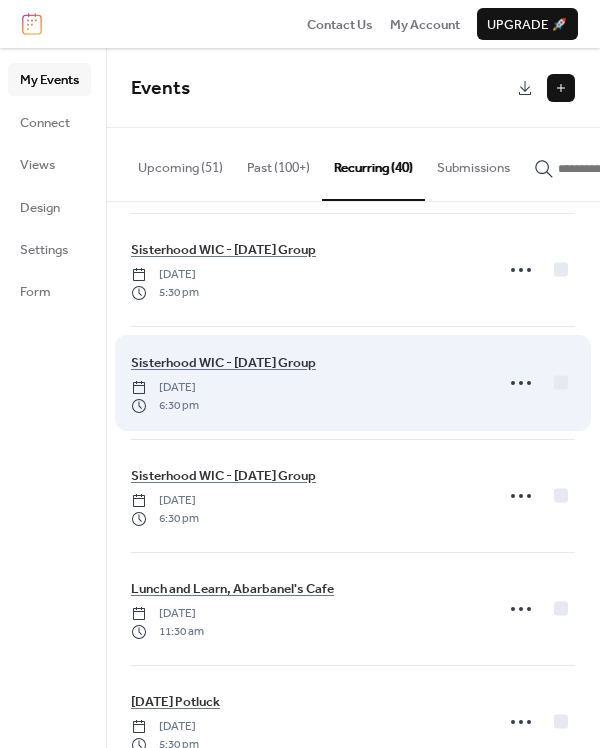 scroll, scrollTop: 2528, scrollLeft: 0, axis: vertical 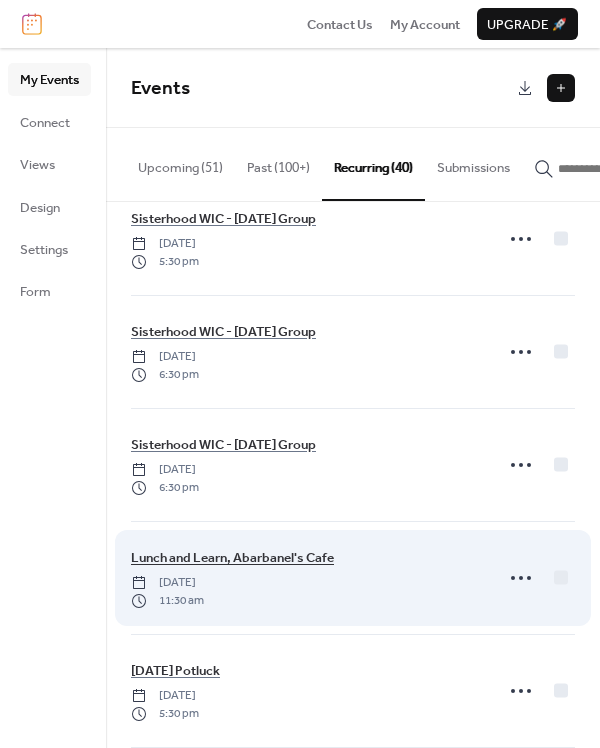 click on "Lunch and Learn, Abarbanel's Cafe" at bounding box center [232, 558] 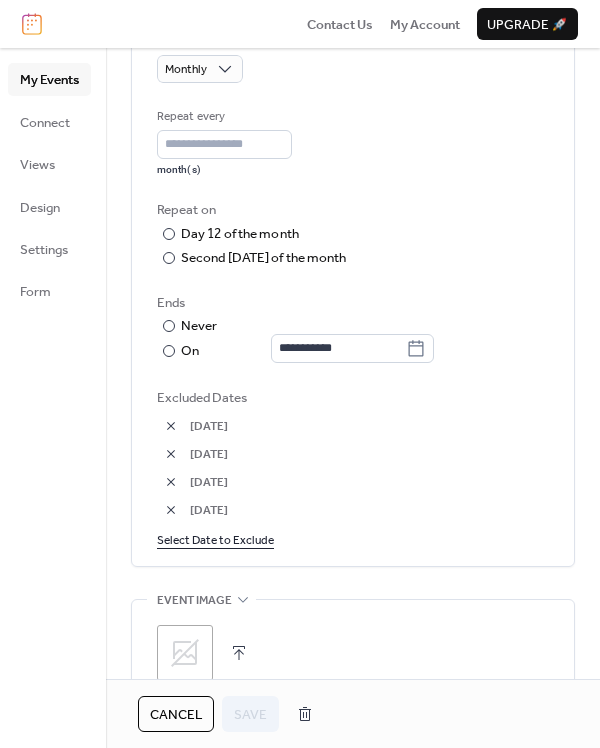 scroll, scrollTop: 980, scrollLeft: 0, axis: vertical 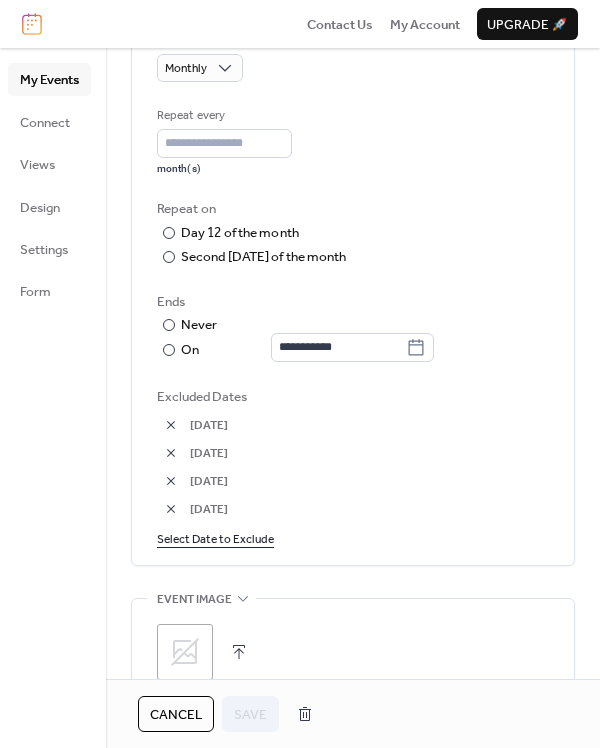 click on "Cancel" at bounding box center (176, 715) 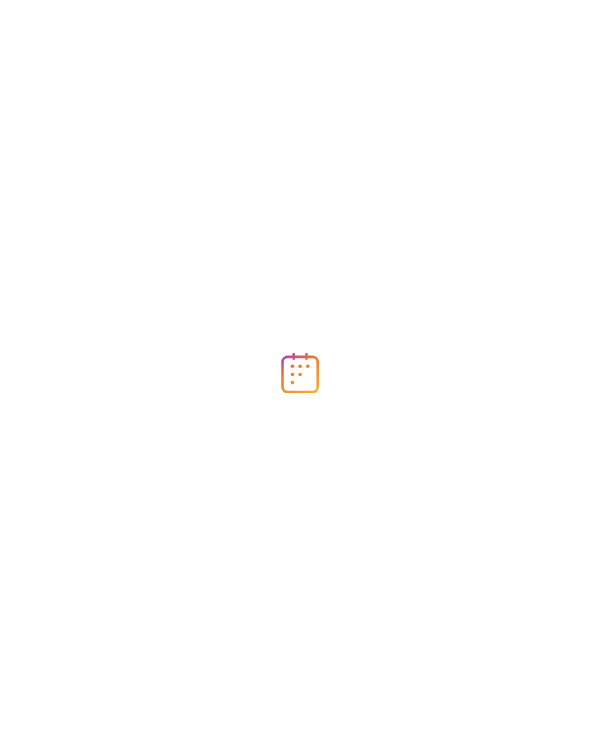 scroll, scrollTop: 0, scrollLeft: 0, axis: both 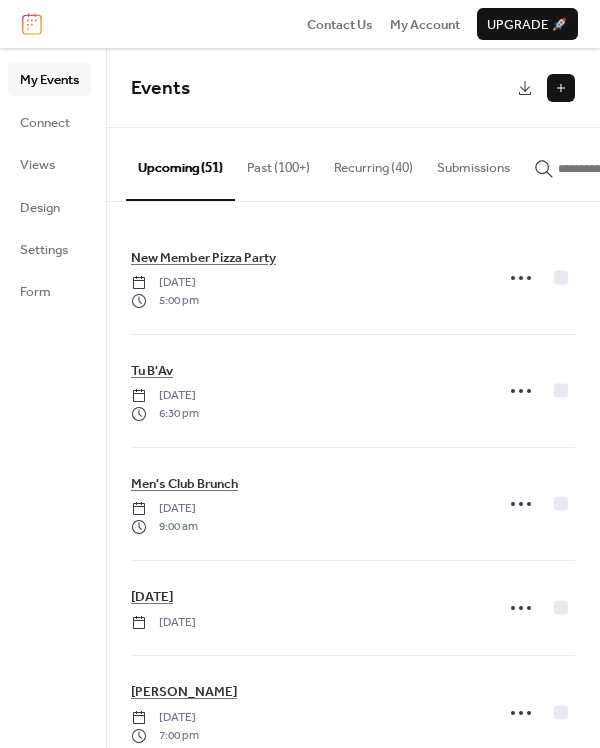 click at bounding box center [561, 88] 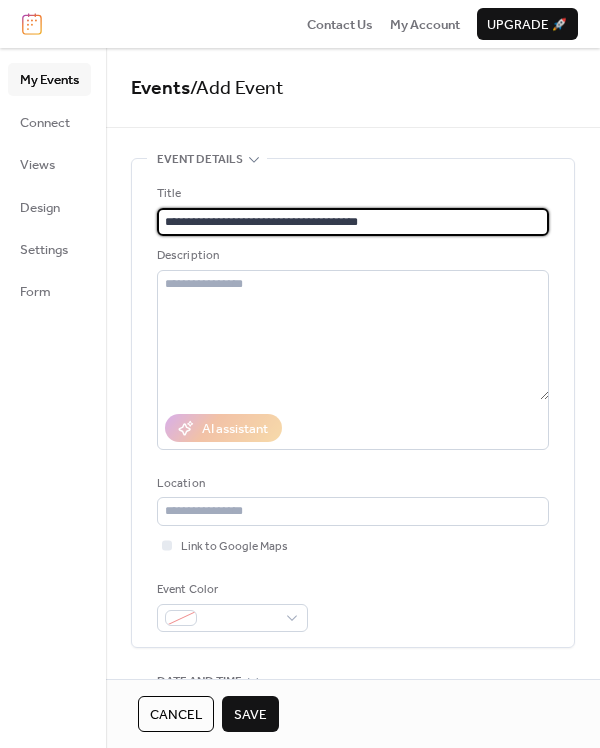 click on "**********" at bounding box center (353, 222) 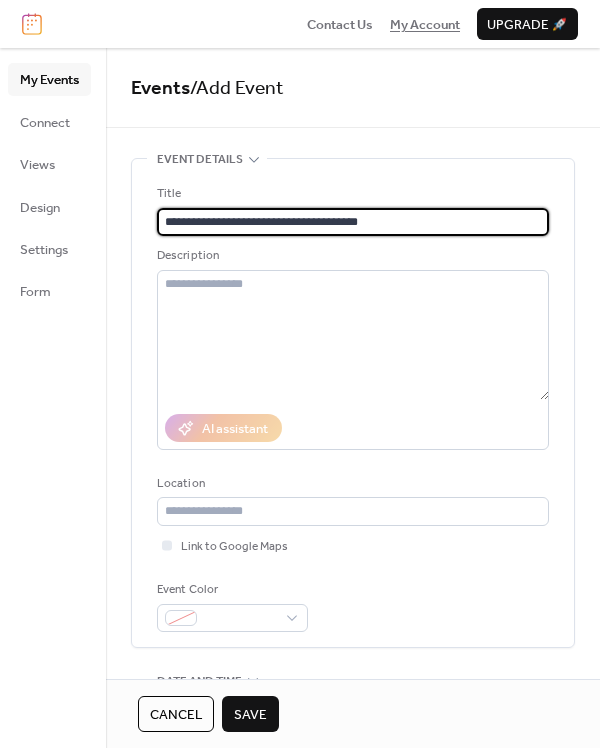 type on "**********" 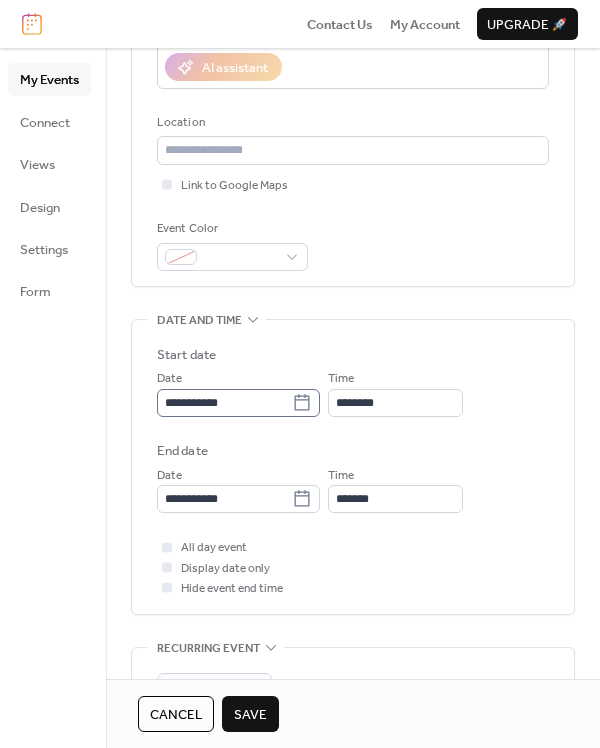 scroll, scrollTop: 357, scrollLeft: 0, axis: vertical 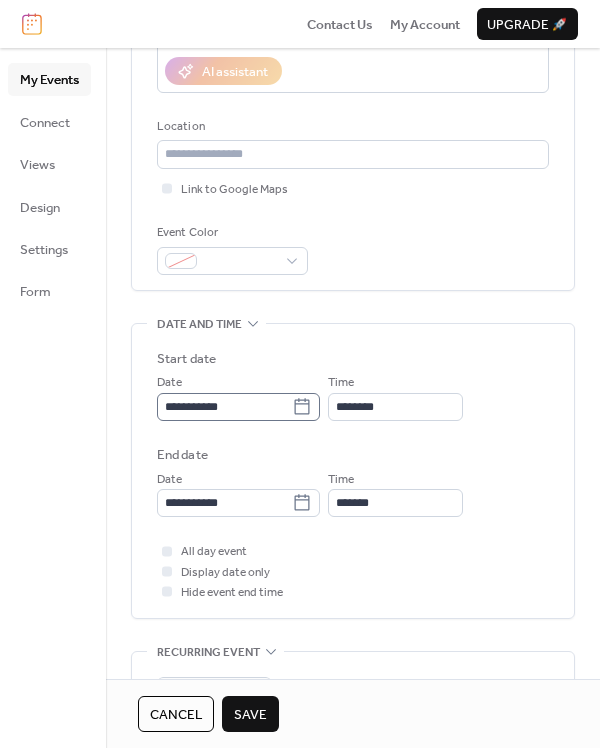 click 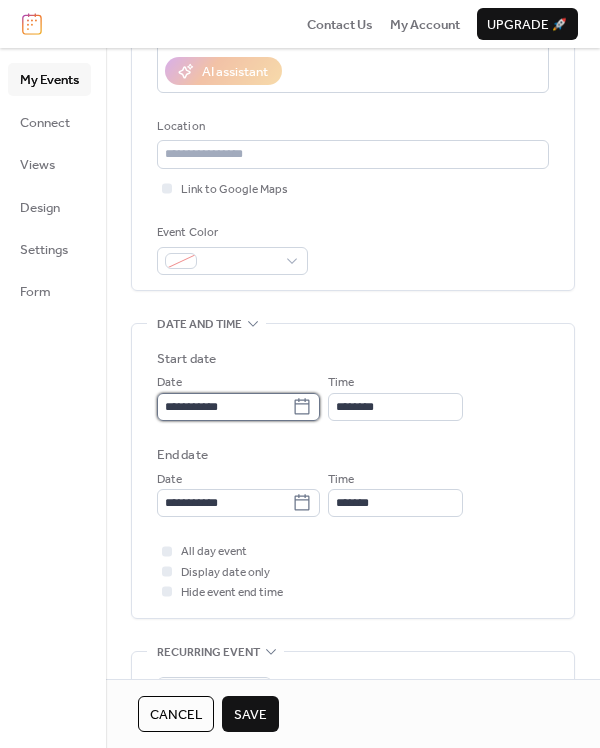 click on "**********" at bounding box center (224, 407) 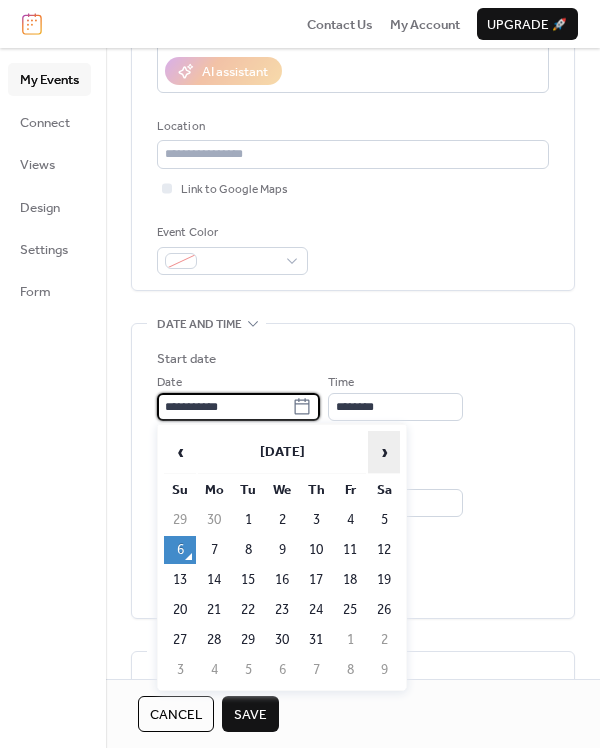 click on "›" at bounding box center [384, 452] 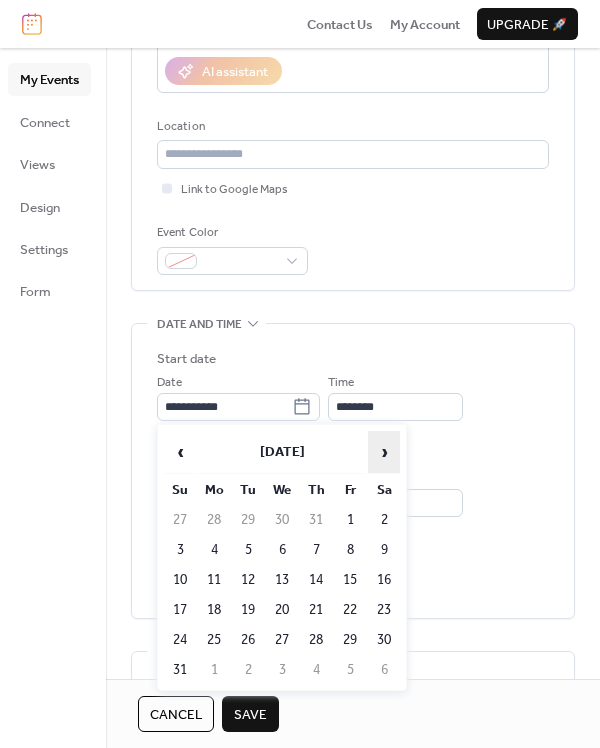 click on "›" at bounding box center (384, 452) 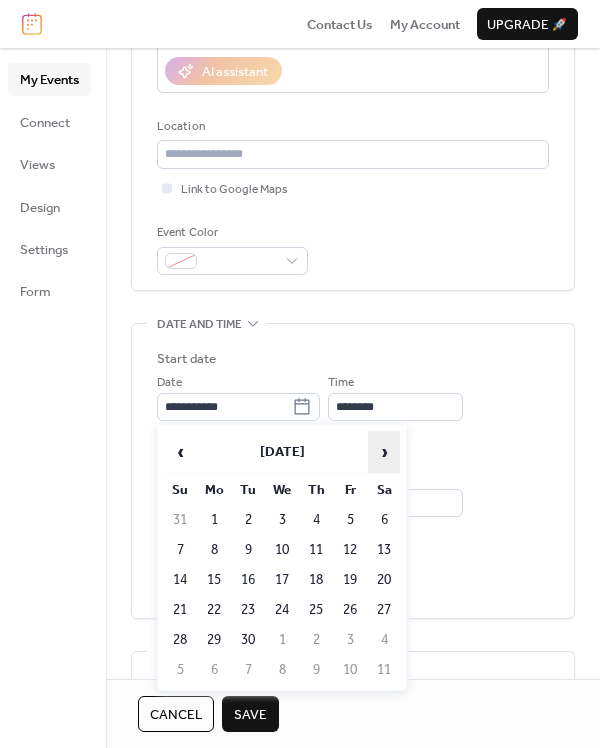 click on "›" at bounding box center [384, 452] 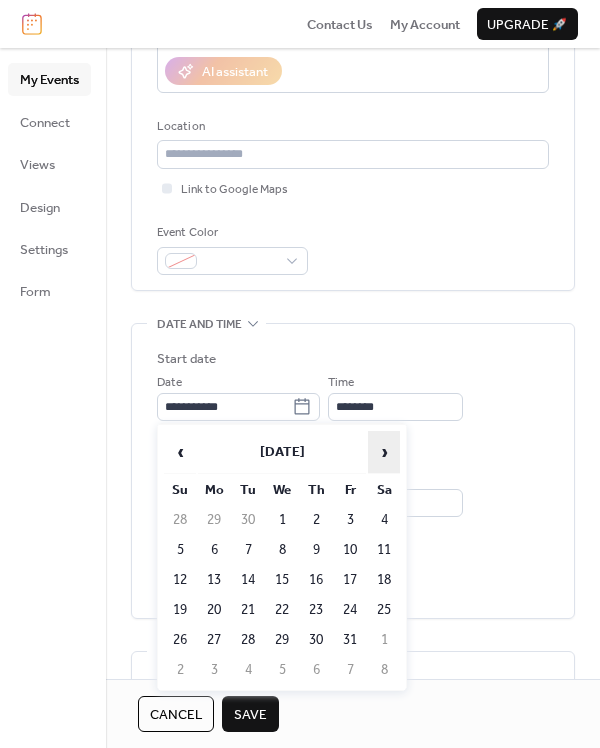 click on "›" at bounding box center (384, 452) 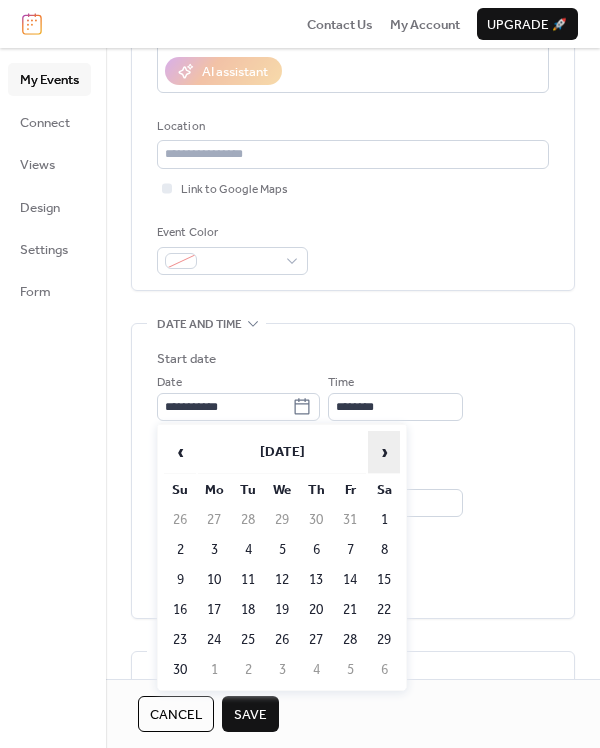 click on "›" at bounding box center [384, 452] 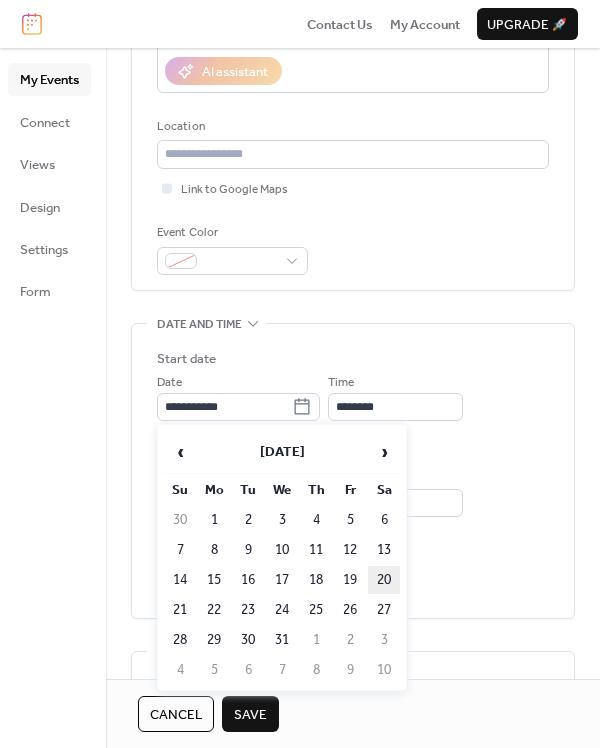 click on "20" at bounding box center (384, 580) 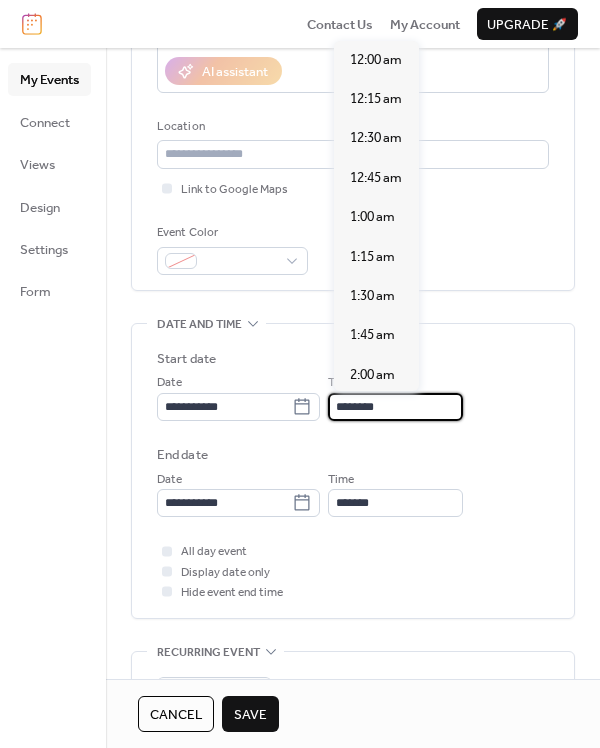 click on "********" at bounding box center (395, 407) 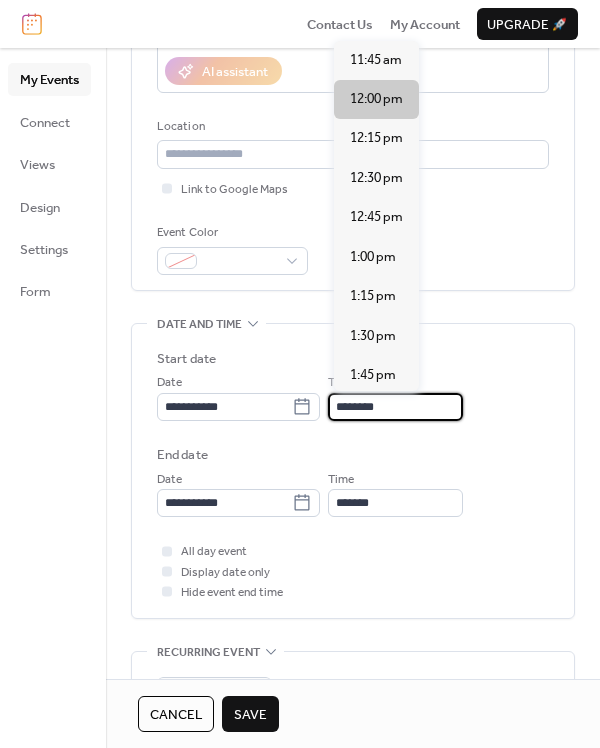scroll, scrollTop: 1791, scrollLeft: 0, axis: vertical 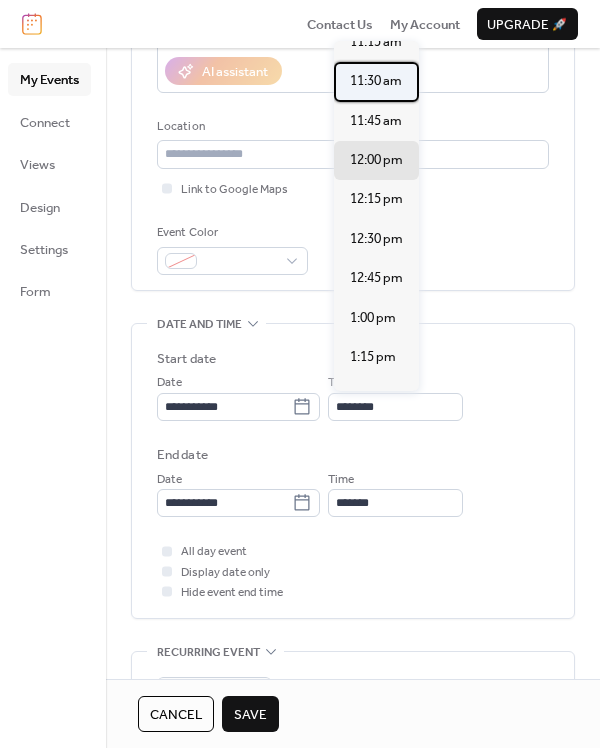click on "11:30 am" at bounding box center [376, 81] 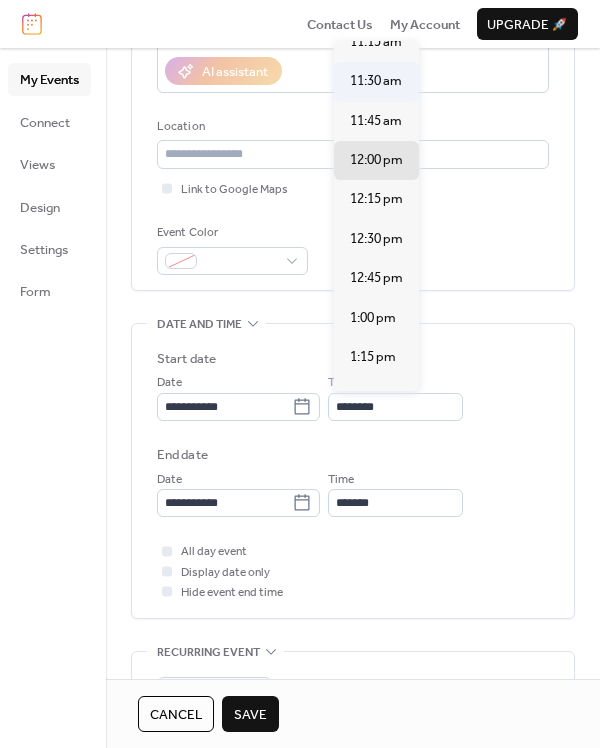 type on "********" 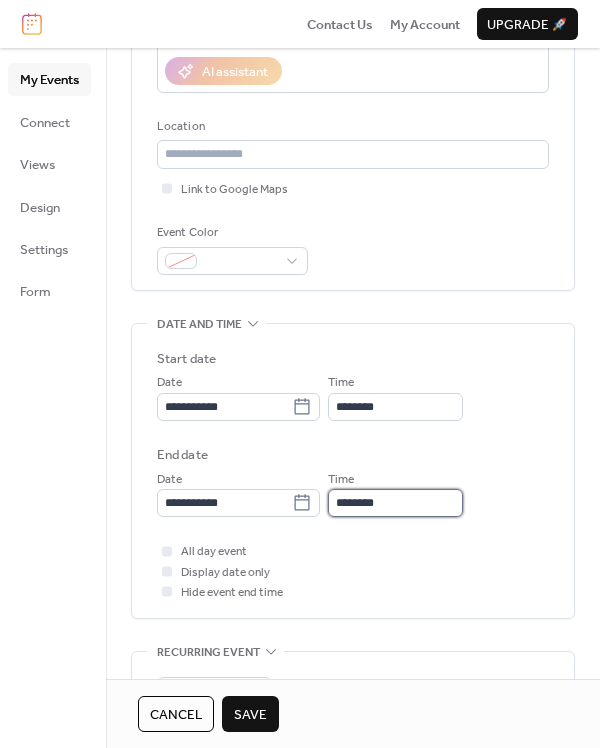 click on "********" at bounding box center (395, 503) 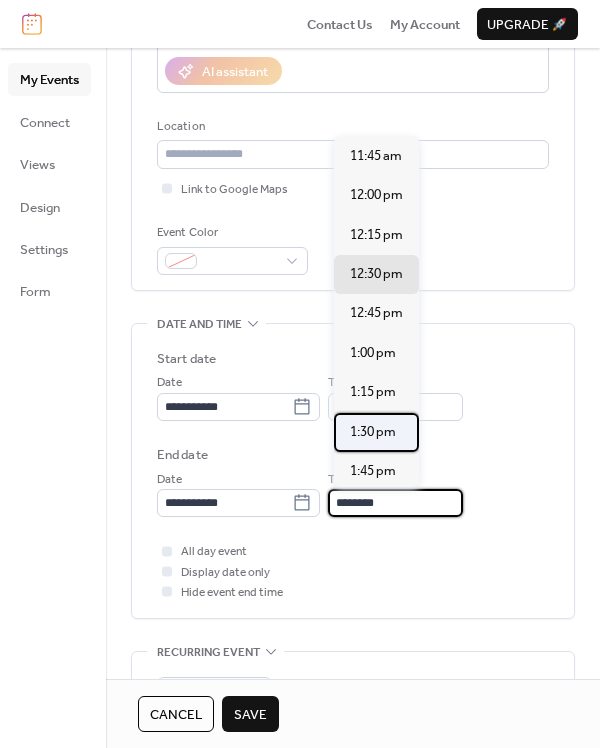 click on "1:30 pm" at bounding box center [373, 432] 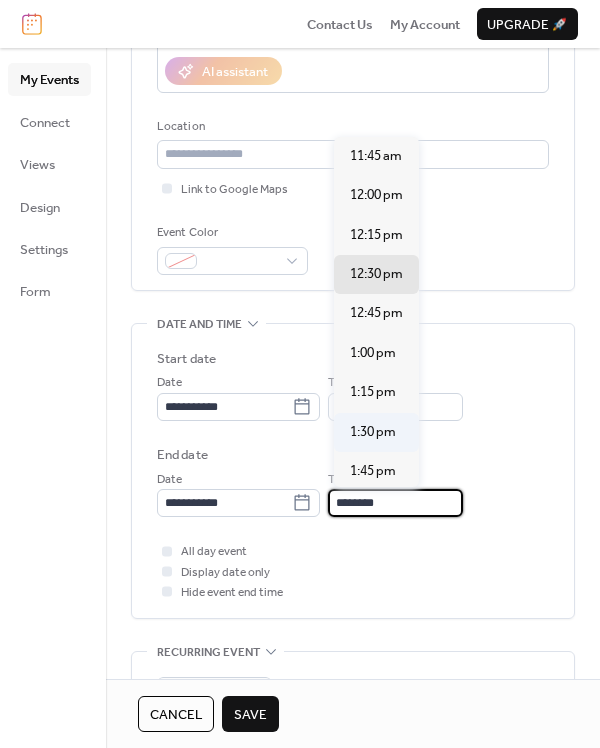 type on "*******" 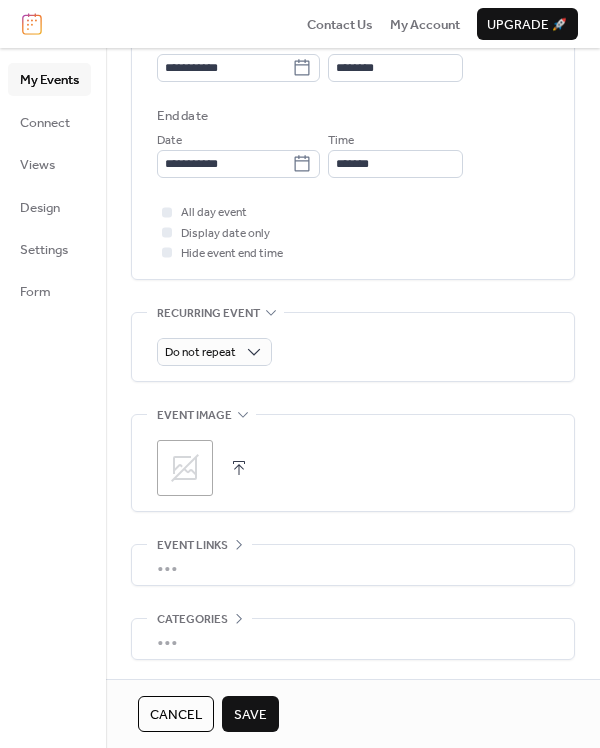 scroll, scrollTop: 690, scrollLeft: 0, axis: vertical 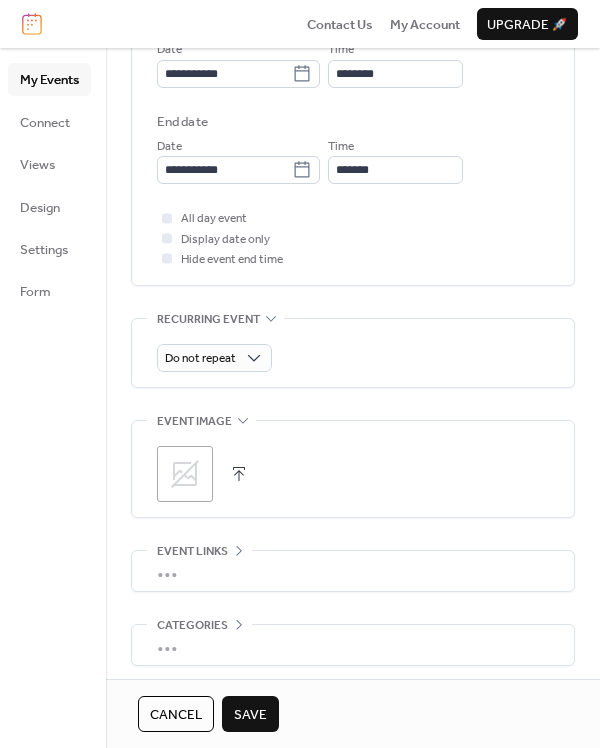 click on "Save" at bounding box center (250, 714) 